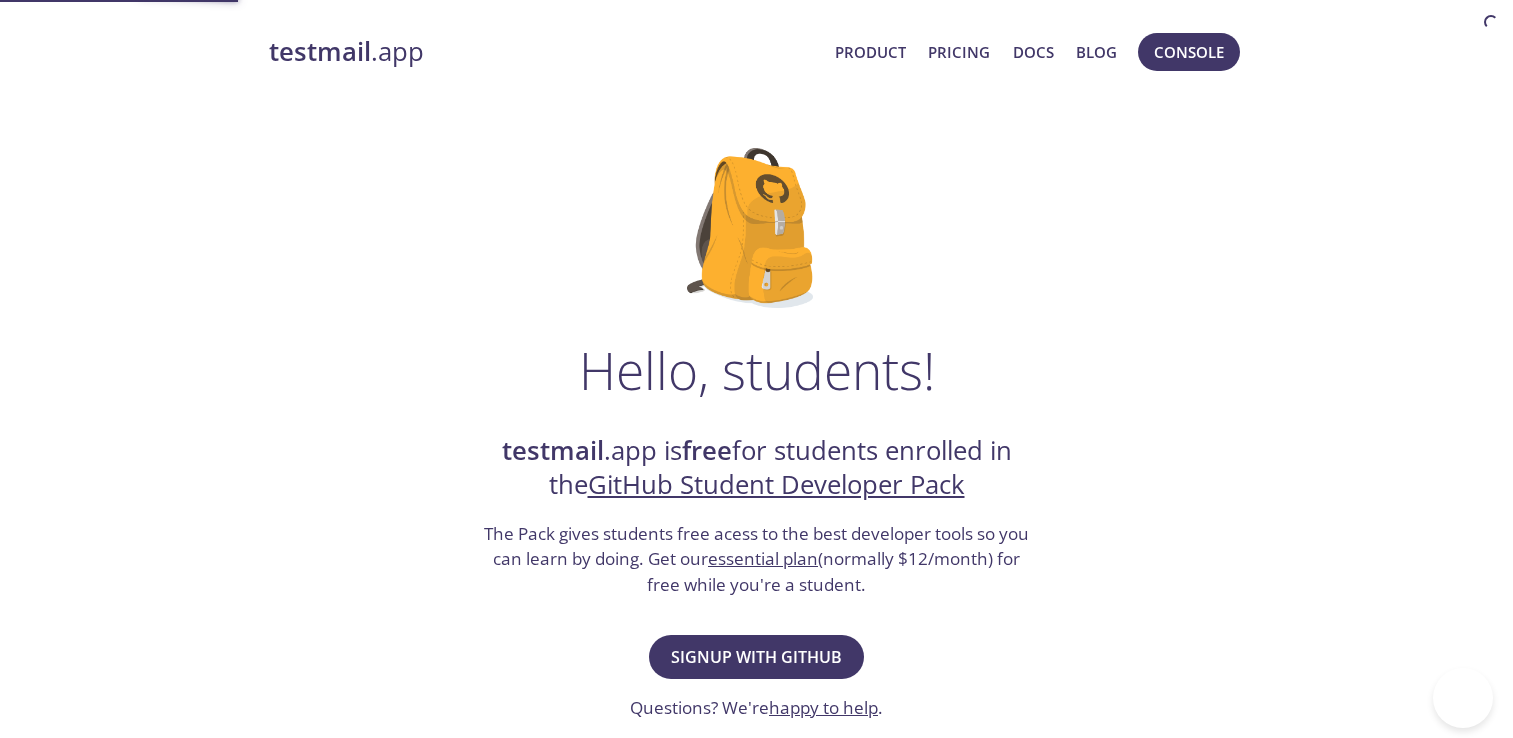 scroll, scrollTop: 0, scrollLeft: 0, axis: both 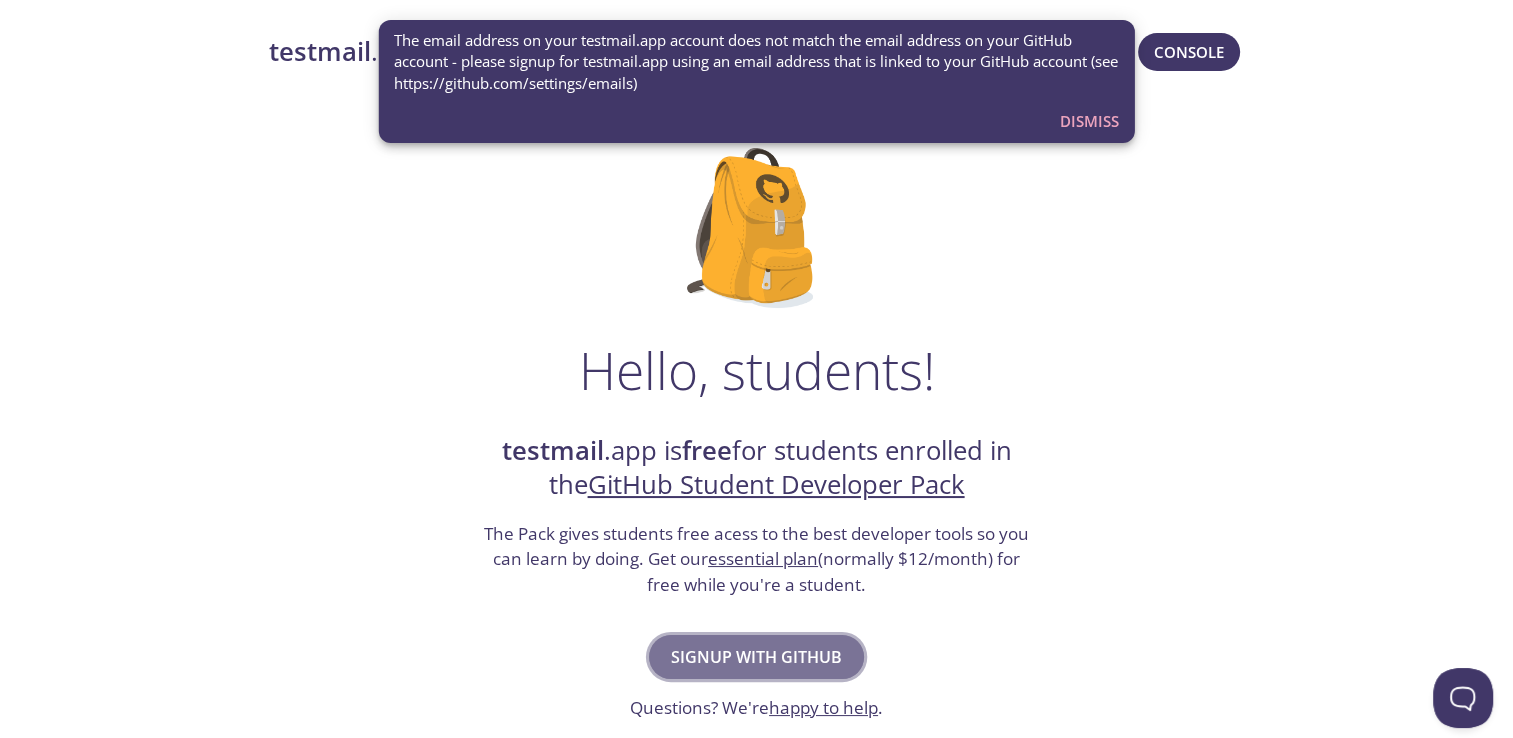 click on "Signup with GitHub" at bounding box center [756, 657] 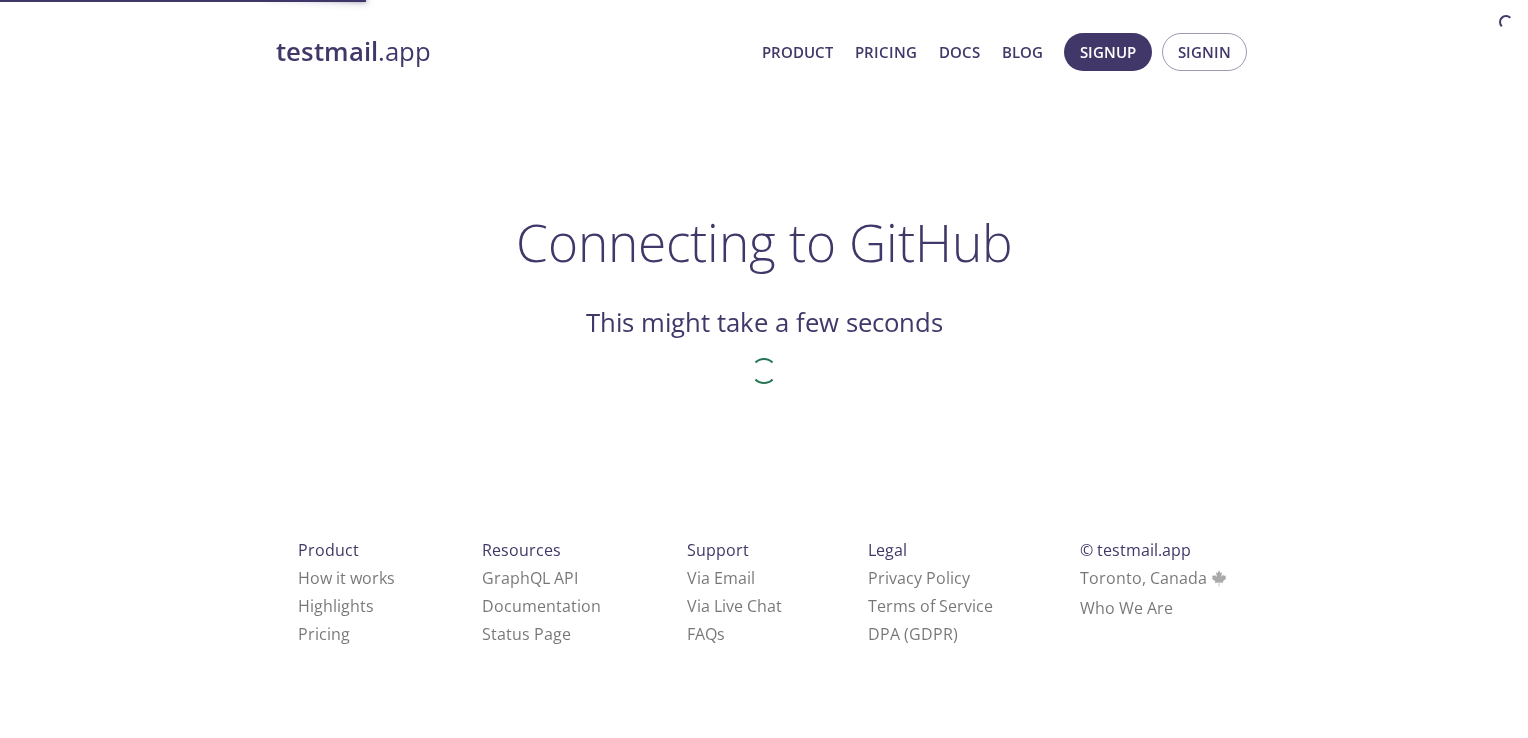 scroll, scrollTop: 0, scrollLeft: 0, axis: both 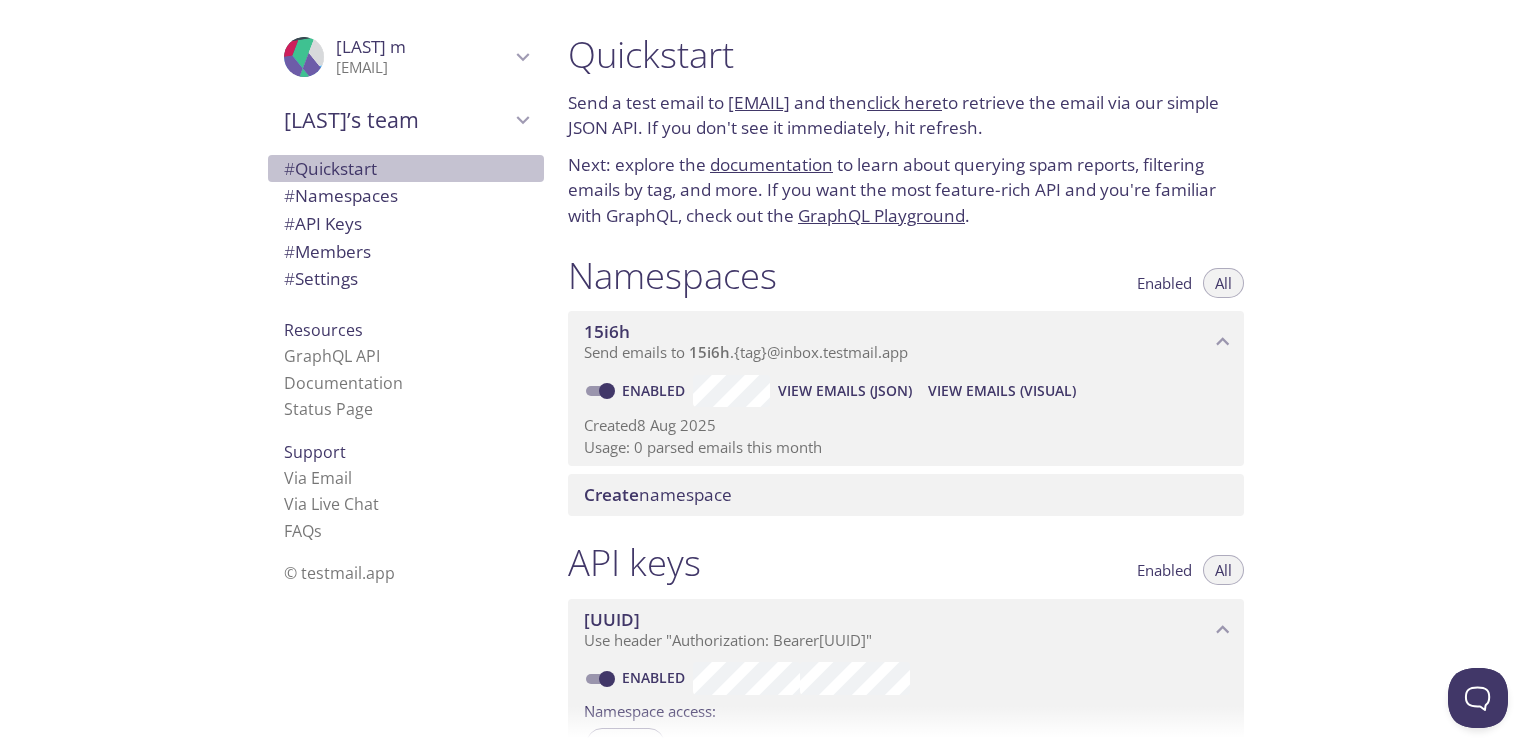 click on "#  Quickstart" at bounding box center (330, 168) 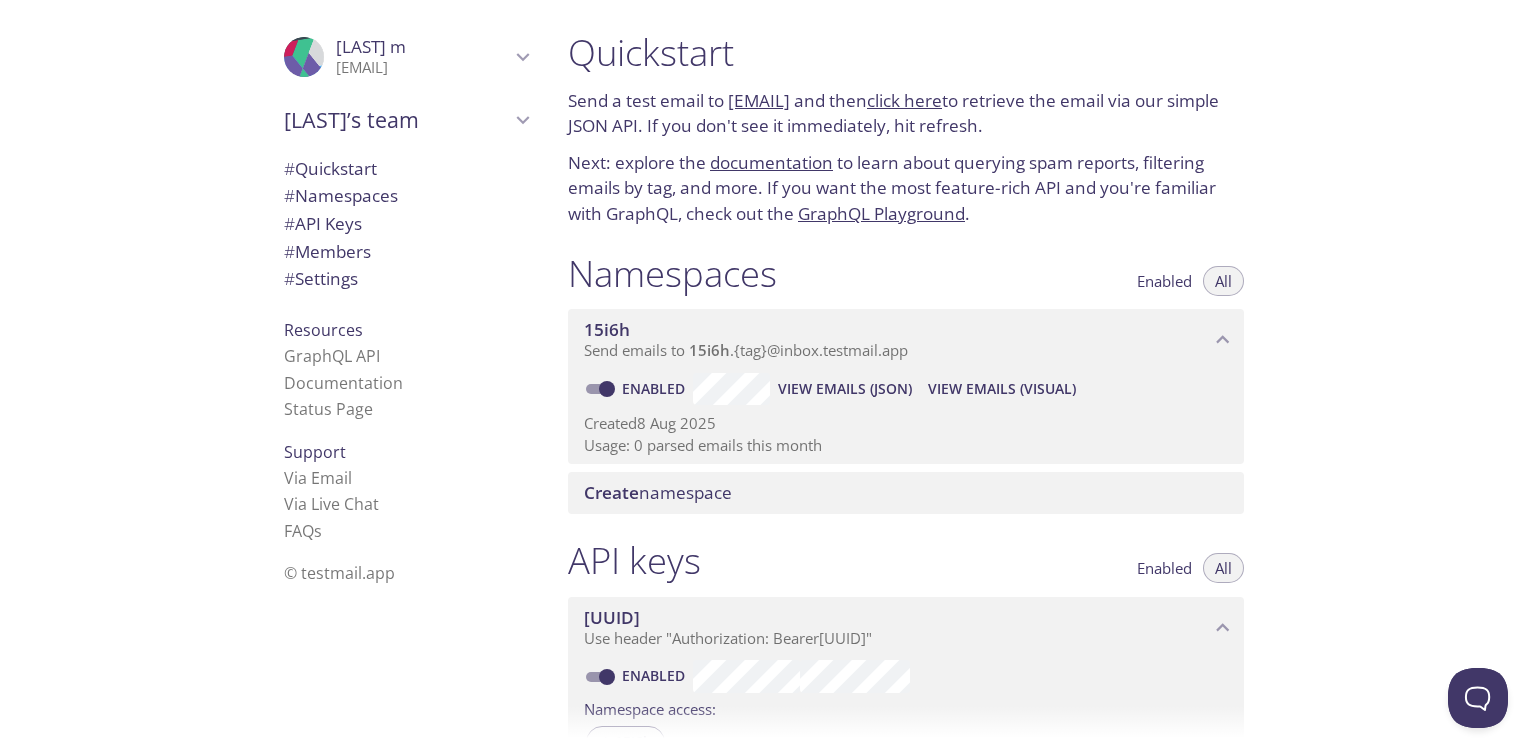 scroll, scrollTop: 0, scrollLeft: 0, axis: both 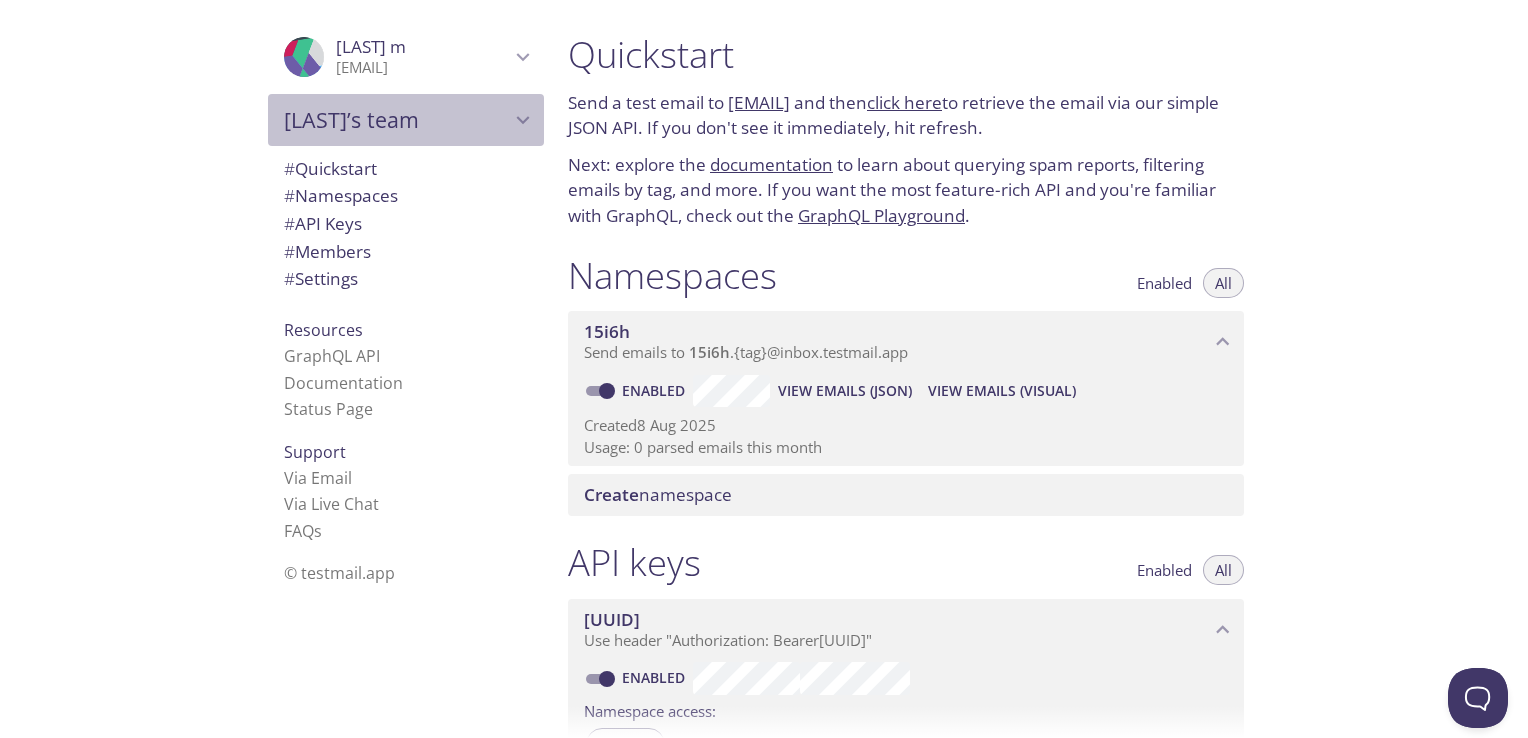 click on "Meganathan's team" at bounding box center [397, 120] 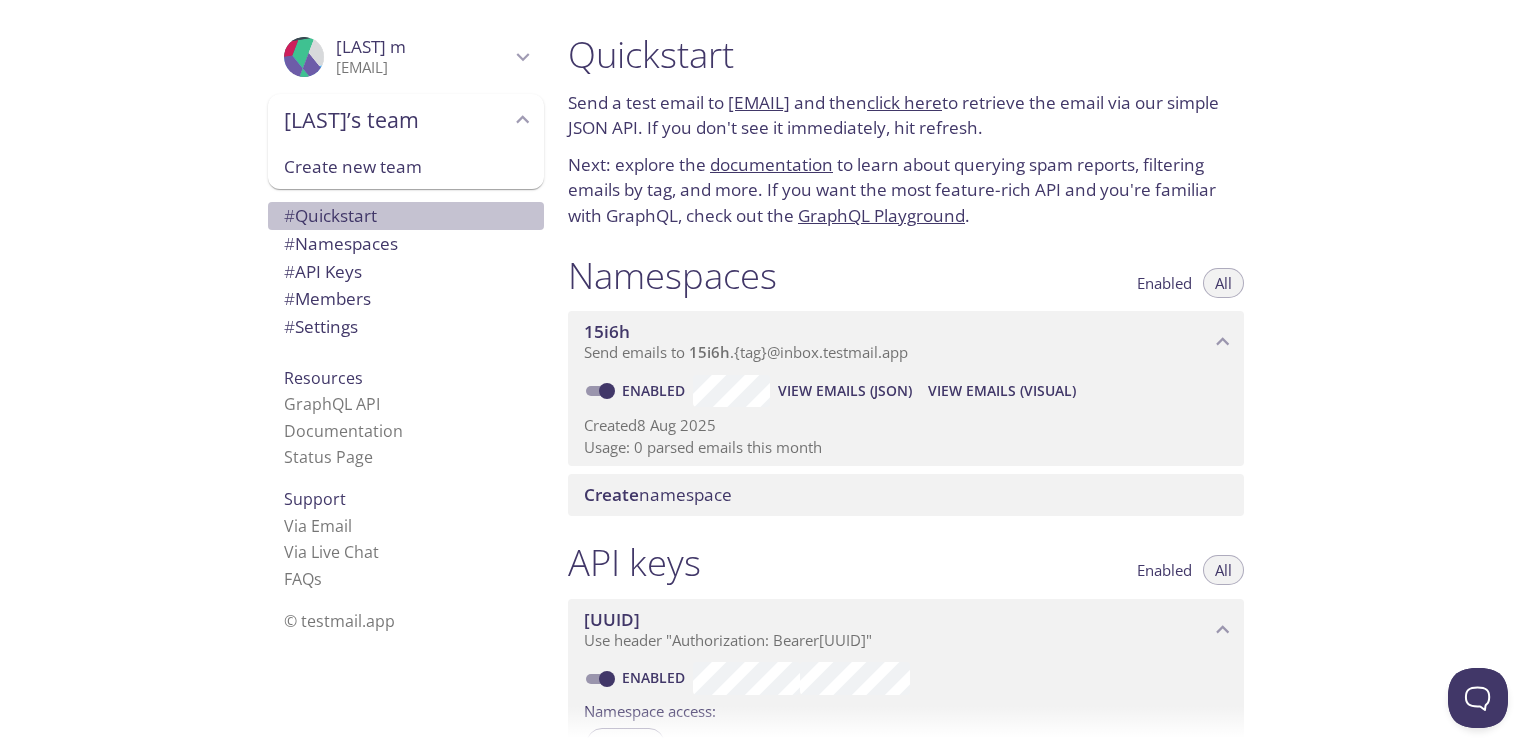 click on "#  Quickstart" at bounding box center [330, 215] 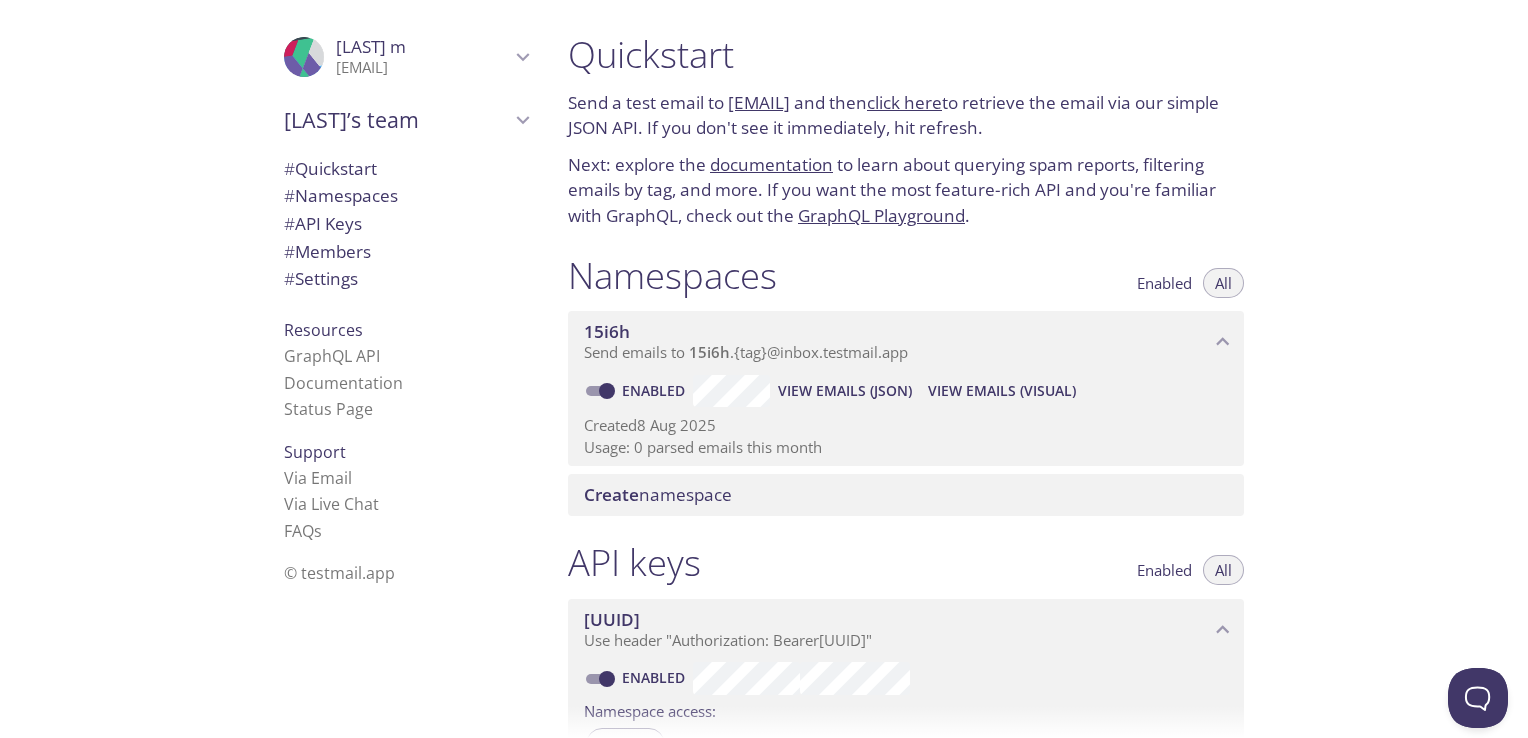 scroll, scrollTop: 32, scrollLeft: 0, axis: vertical 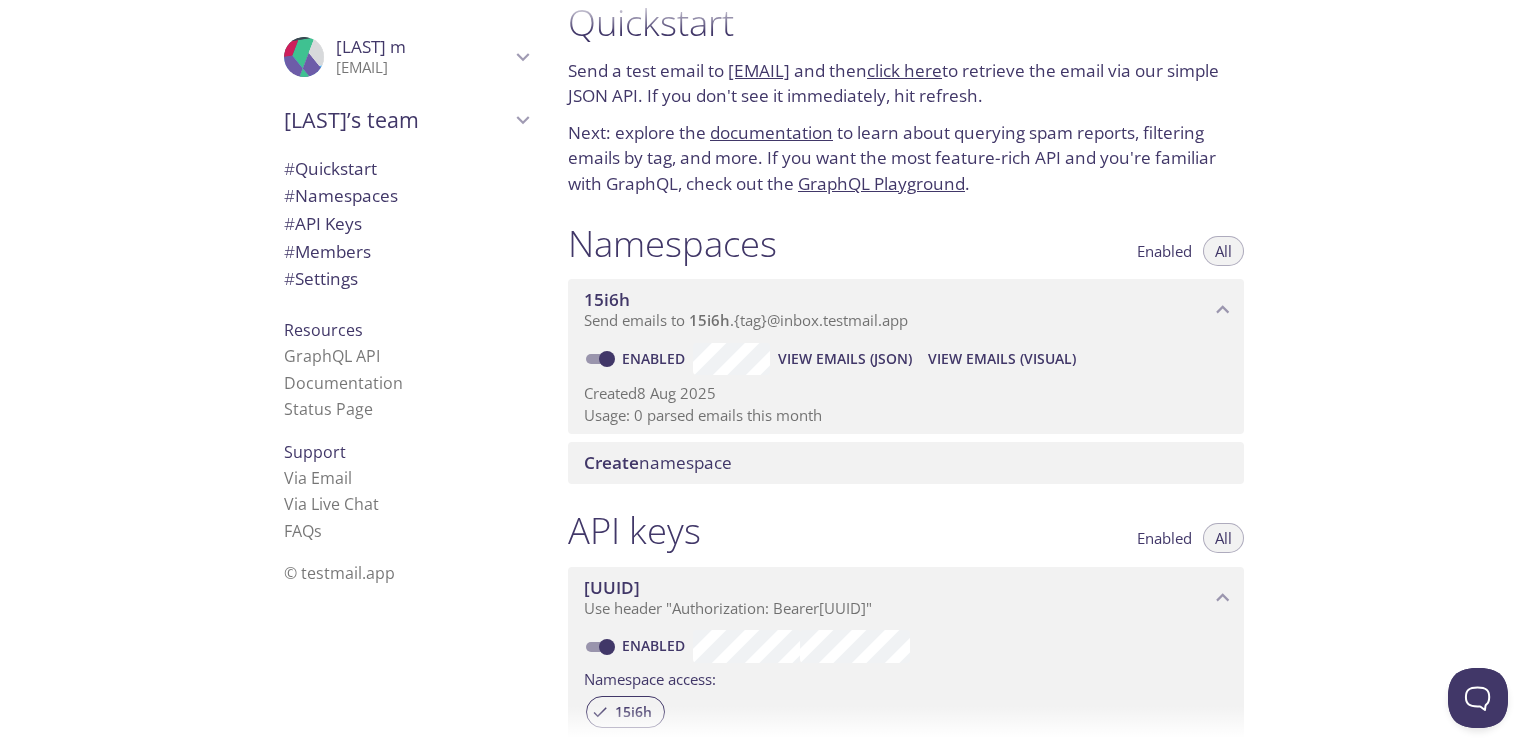 click on "#  Namespaces" at bounding box center [341, 195] 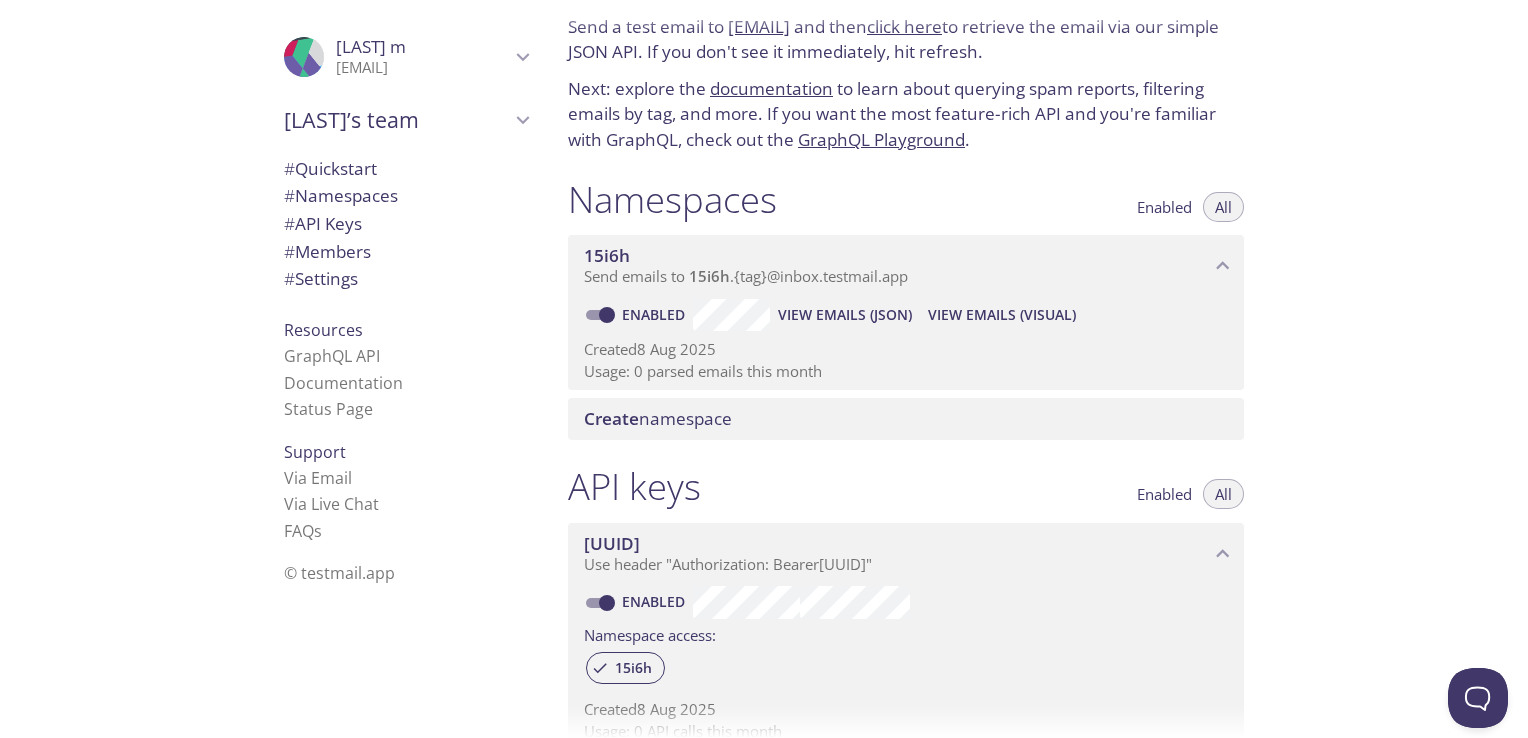 scroll, scrollTop: 0, scrollLeft: 0, axis: both 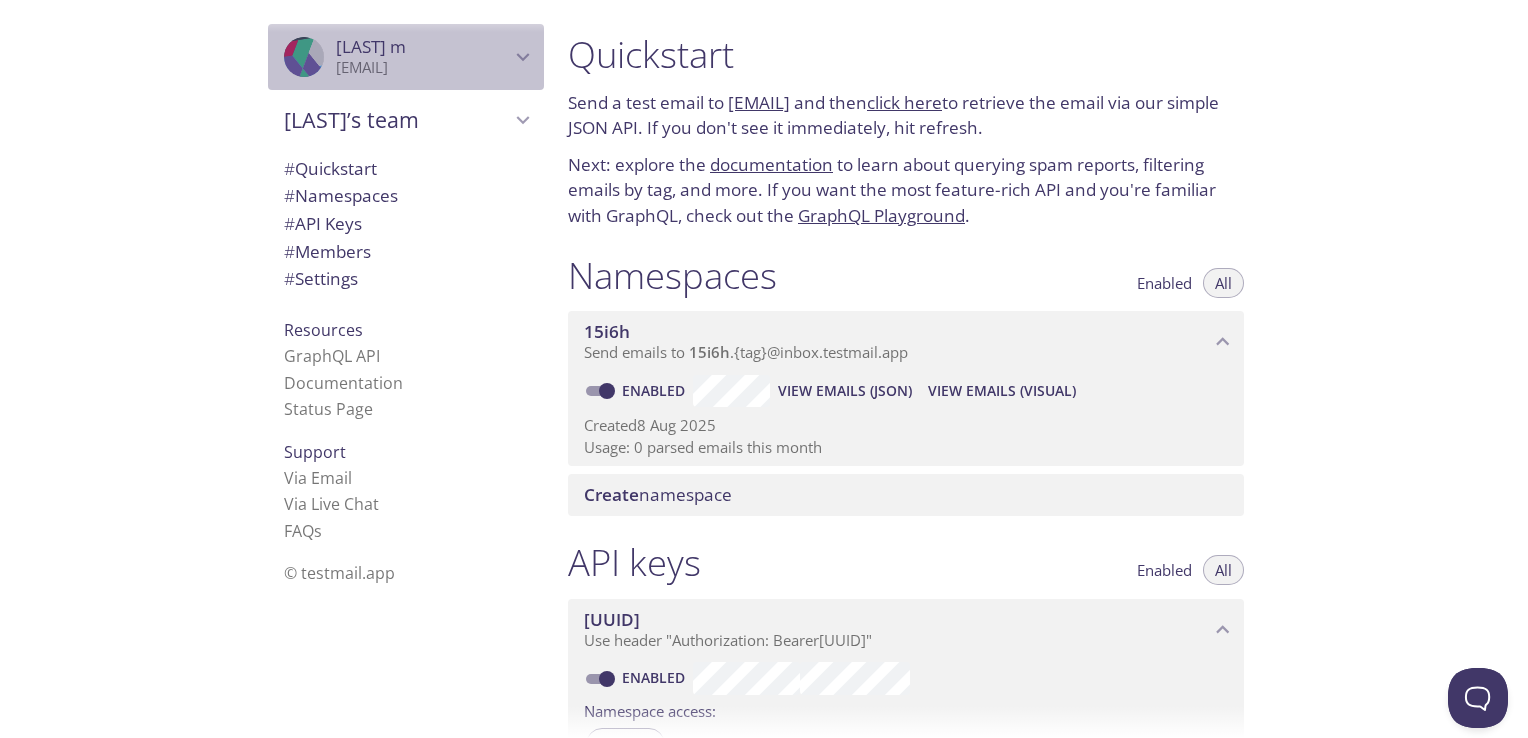 click 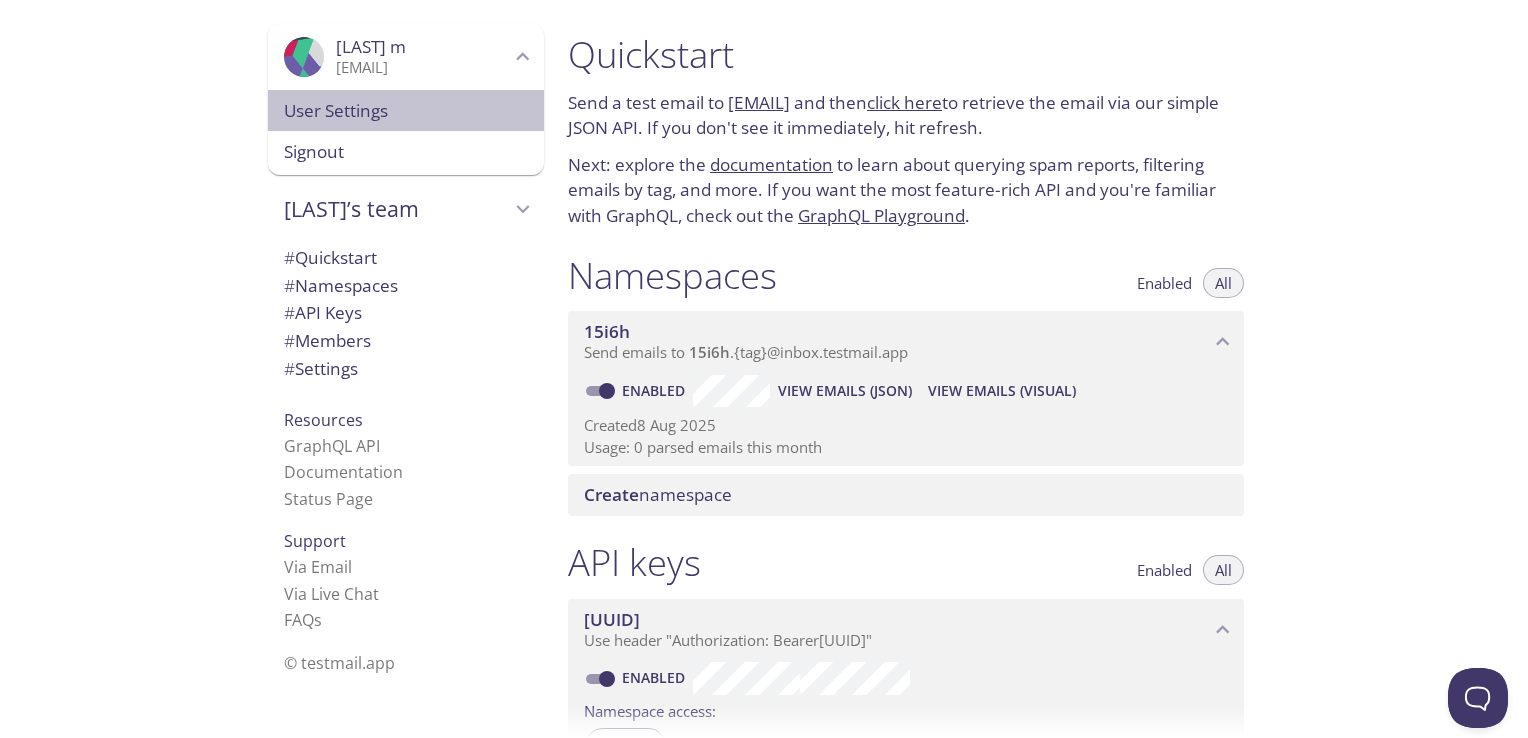 click on "User Settings" at bounding box center [406, 111] 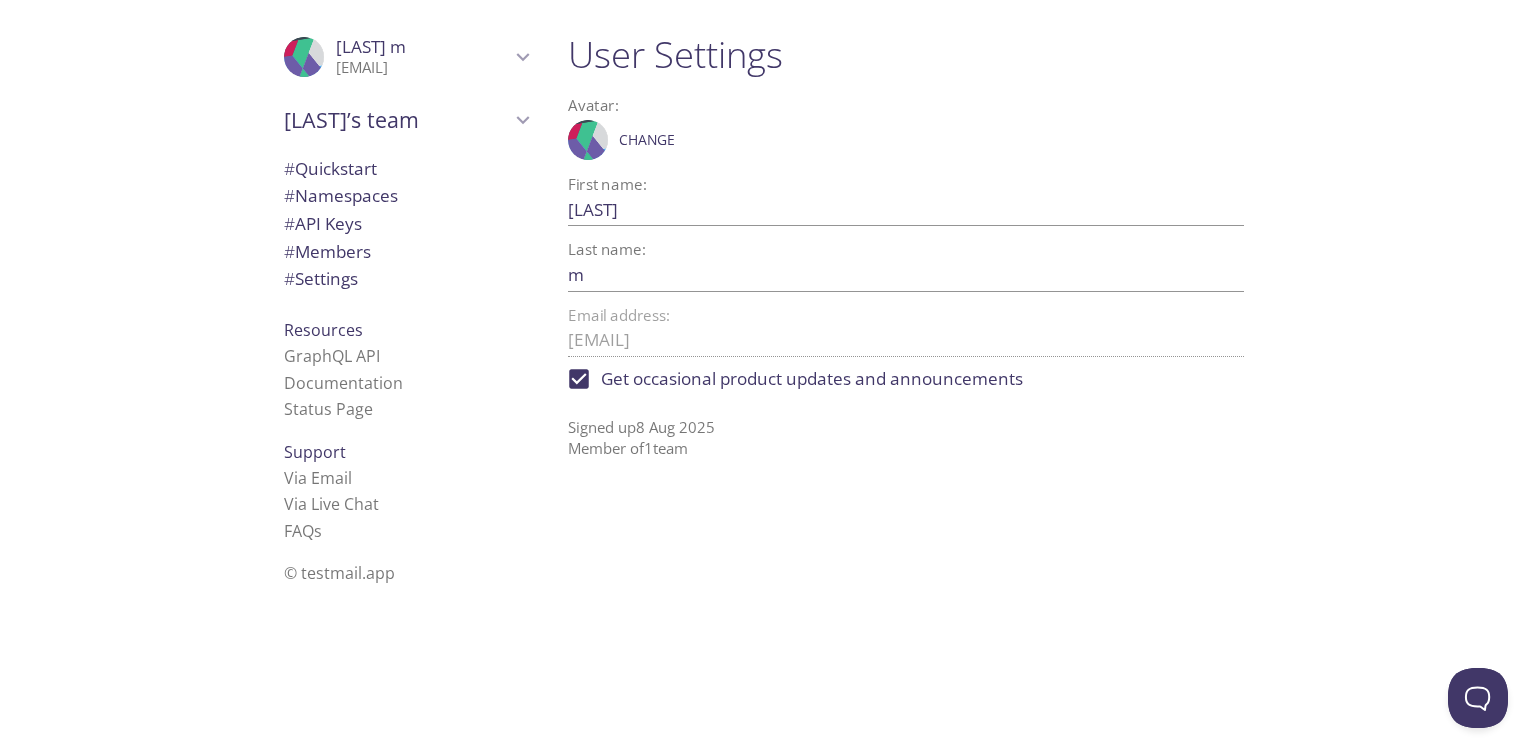 click 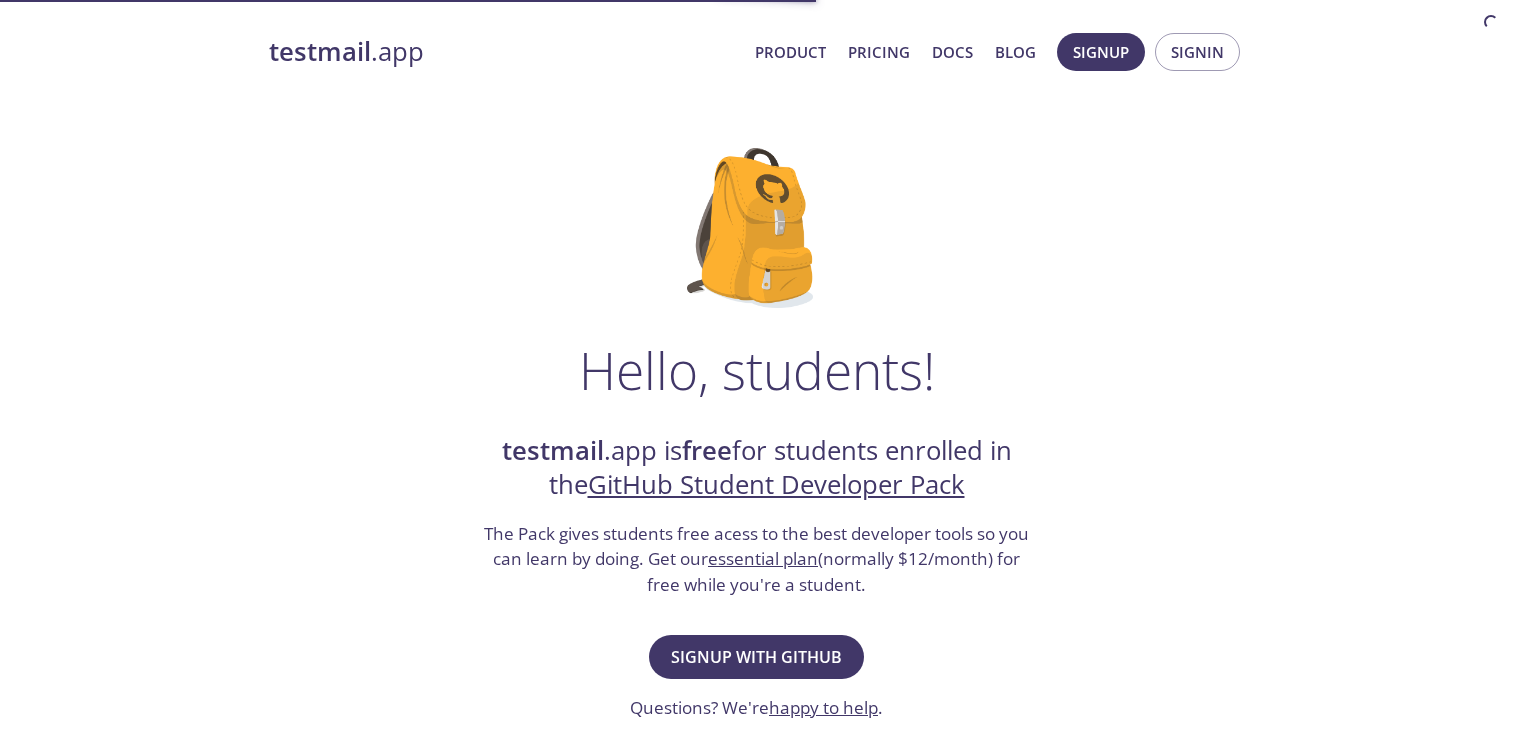 scroll, scrollTop: 0, scrollLeft: 0, axis: both 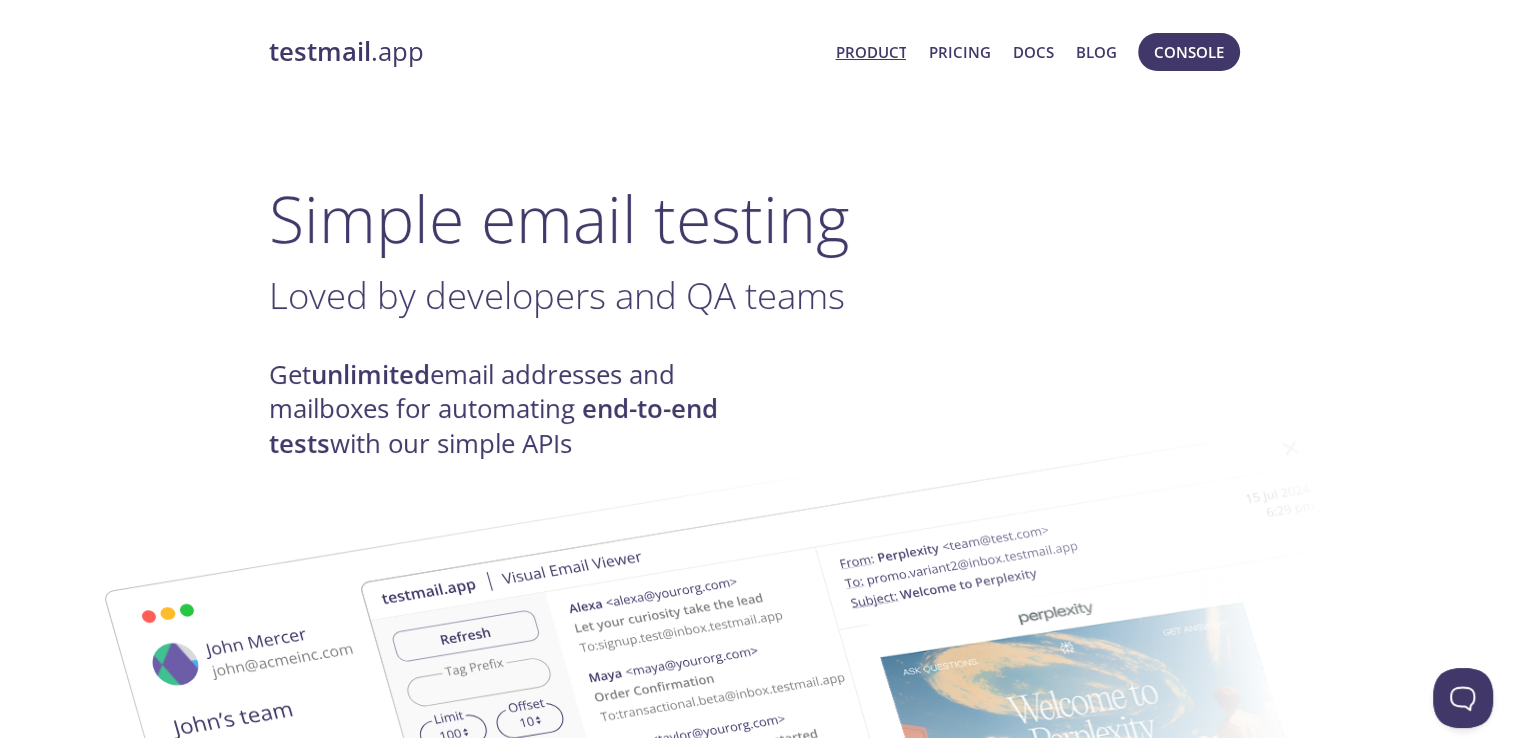 click on "Product" at bounding box center [870, 52] 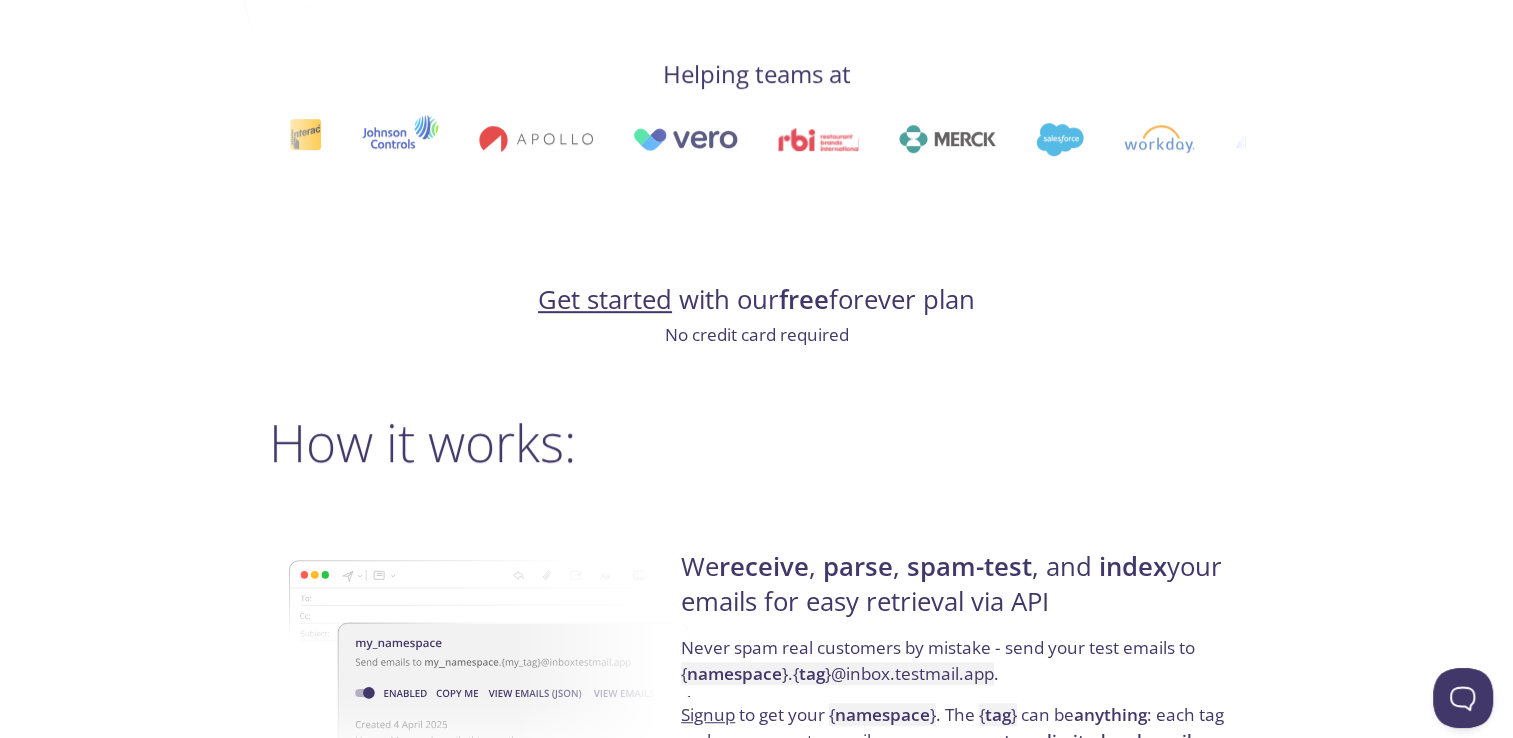 scroll, scrollTop: 1087, scrollLeft: 0, axis: vertical 